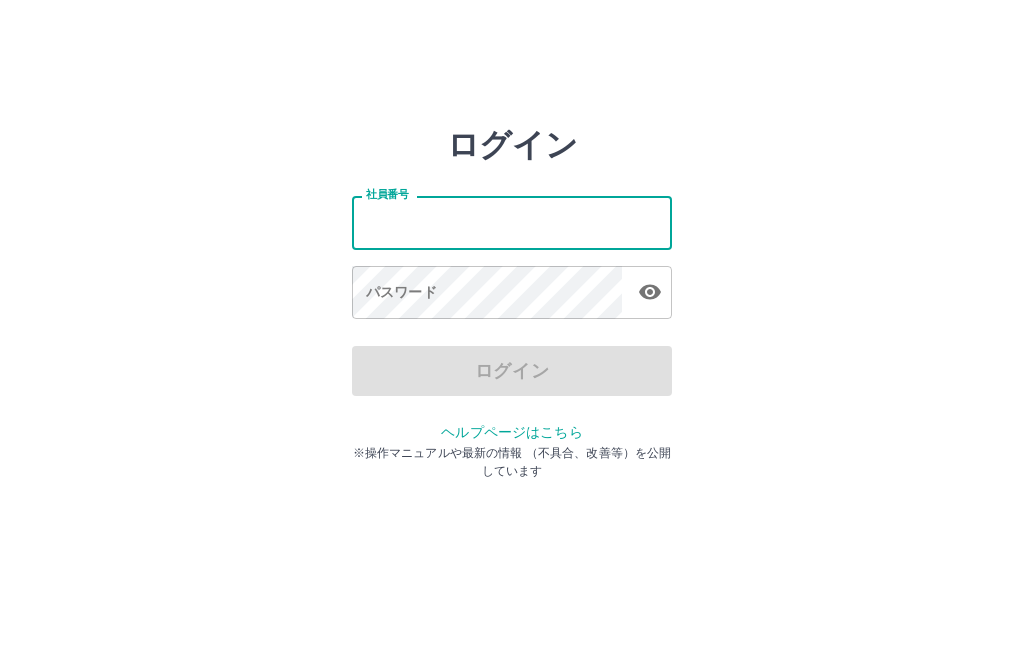 scroll, scrollTop: 95, scrollLeft: 0, axis: vertical 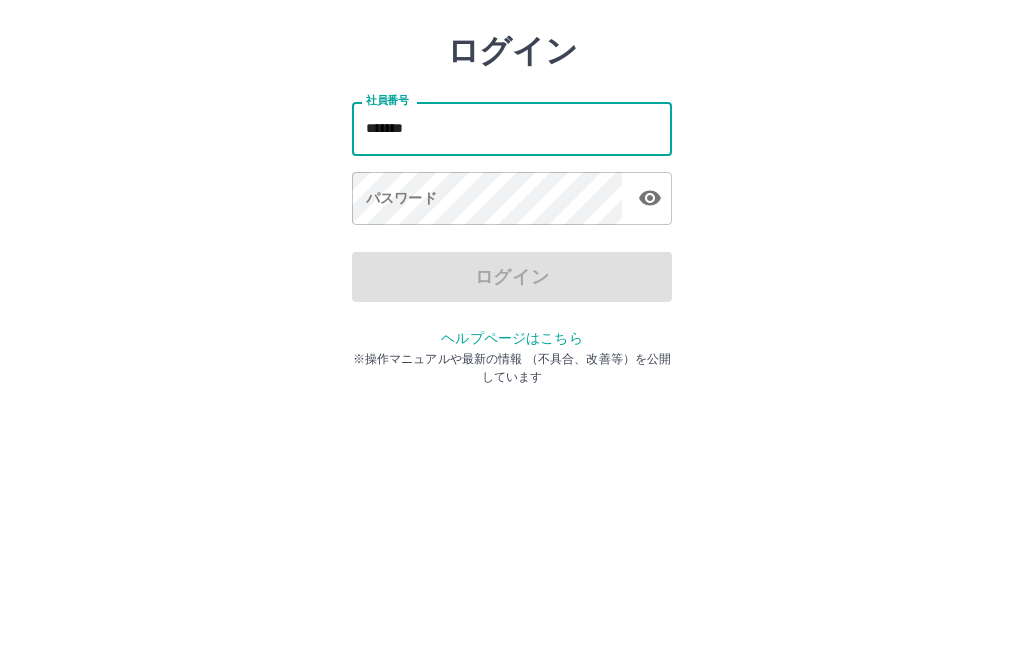 type on "*******" 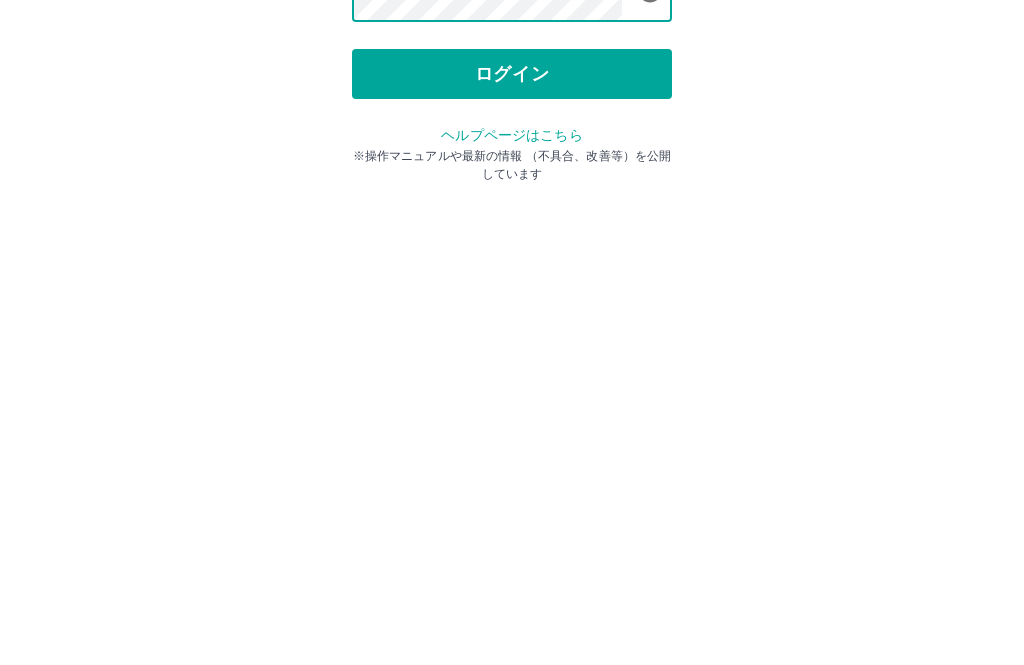 click on "ログイン" at bounding box center [512, 371] 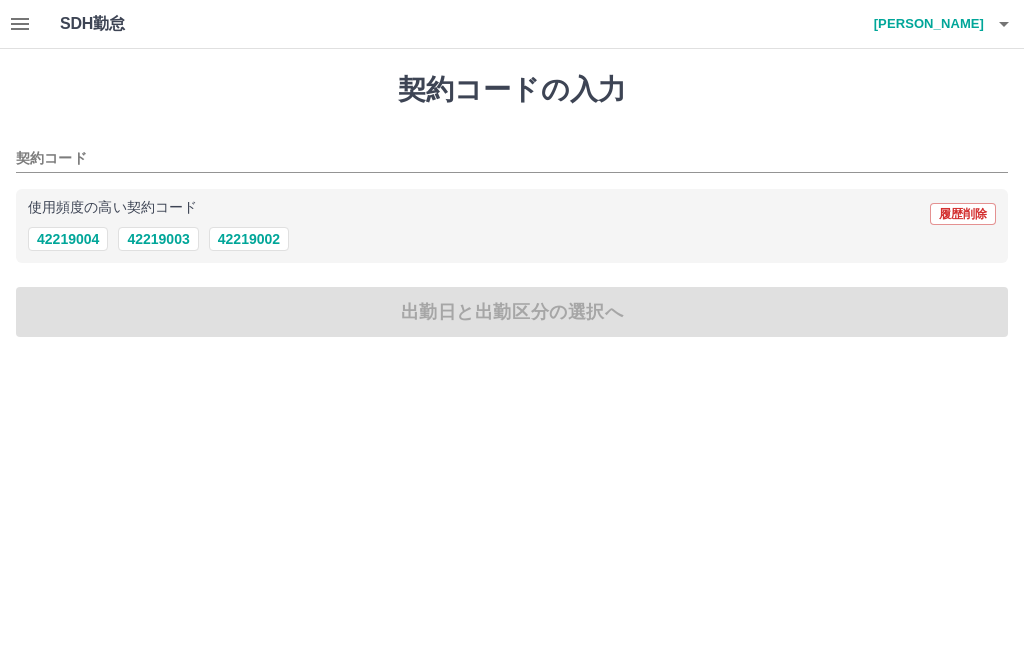 scroll, scrollTop: 0, scrollLeft: 0, axis: both 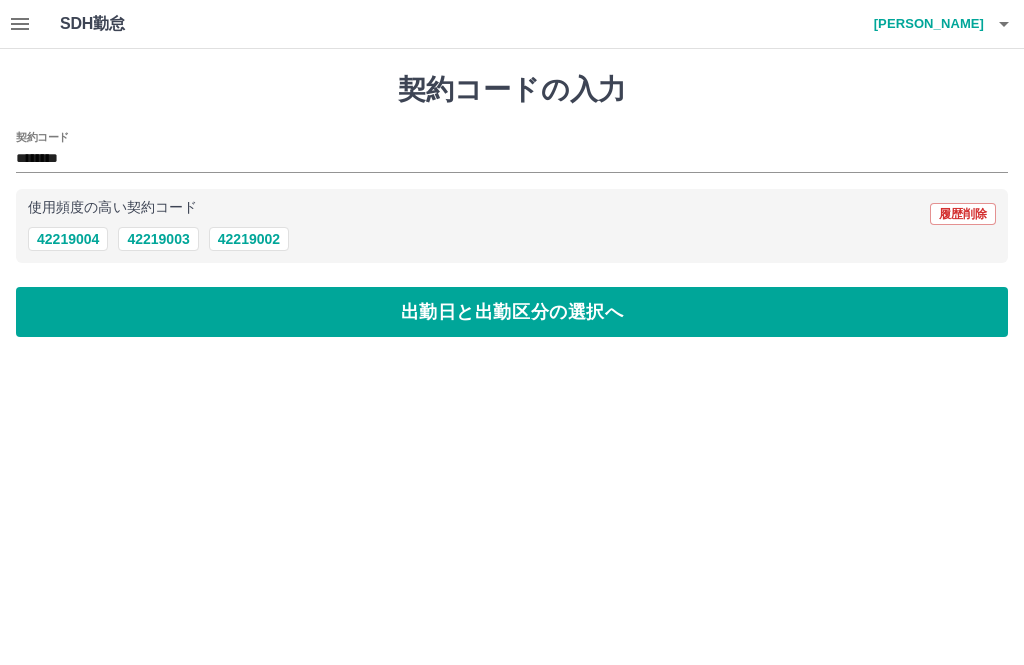 click on "出勤日と出勤区分の選択へ" at bounding box center [512, 312] 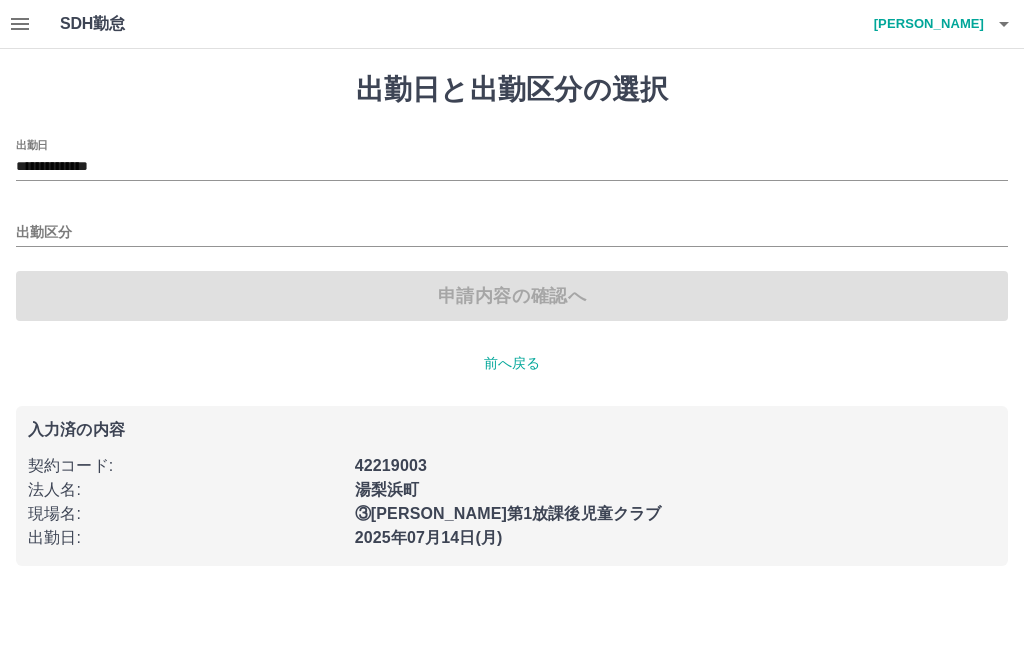 click on "出勤区分" at bounding box center (512, 226) 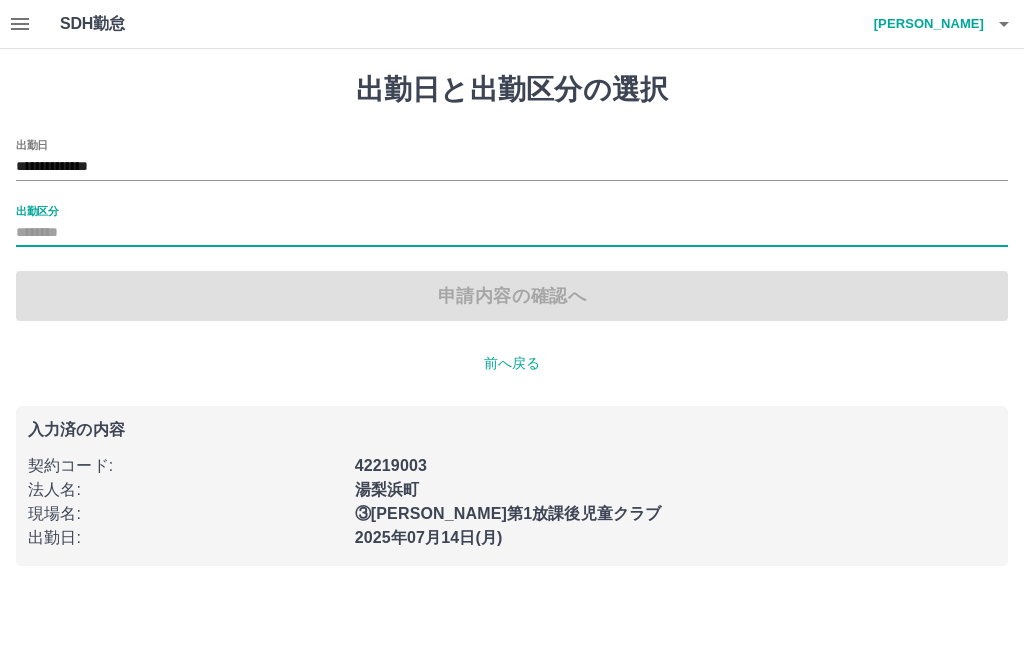 click on "出勤区分" at bounding box center (512, 226) 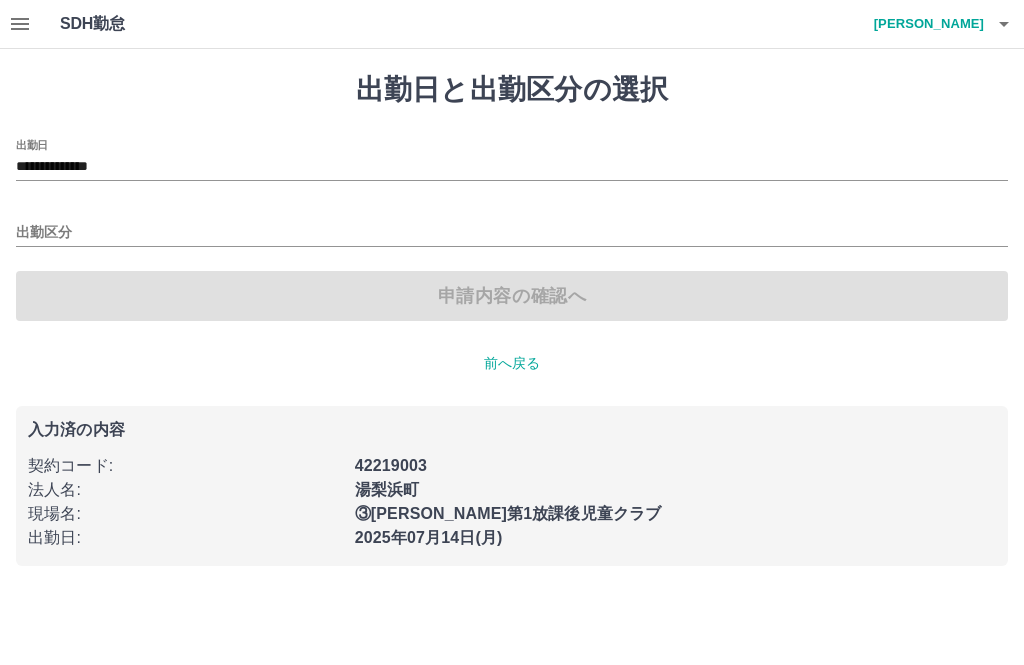 click on "申請内容の確認へ" at bounding box center (512, 296) 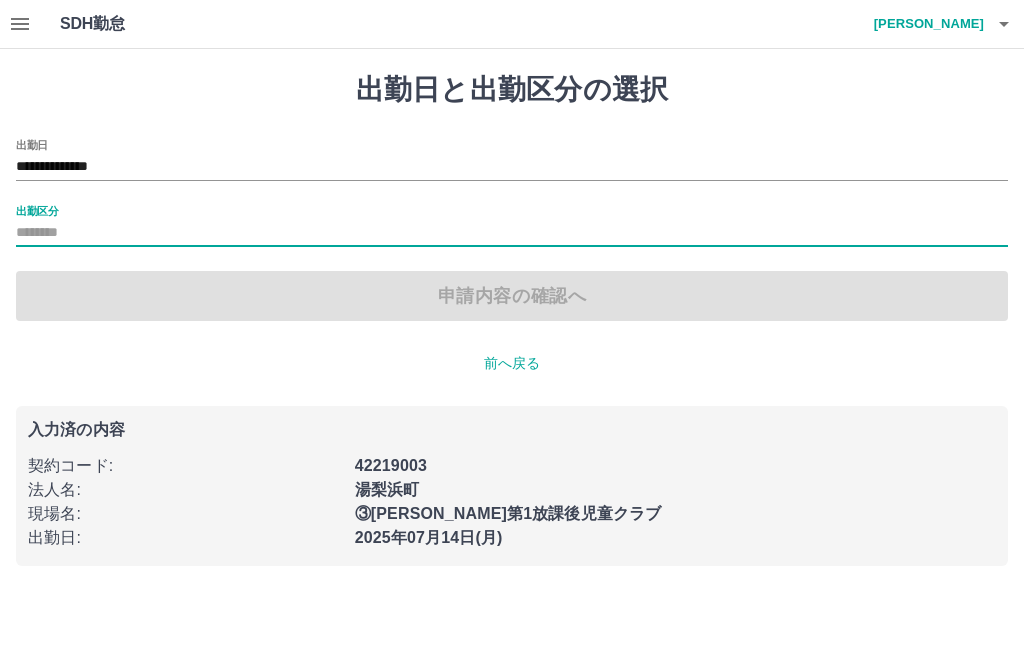 click on "出勤区分" at bounding box center [512, 226] 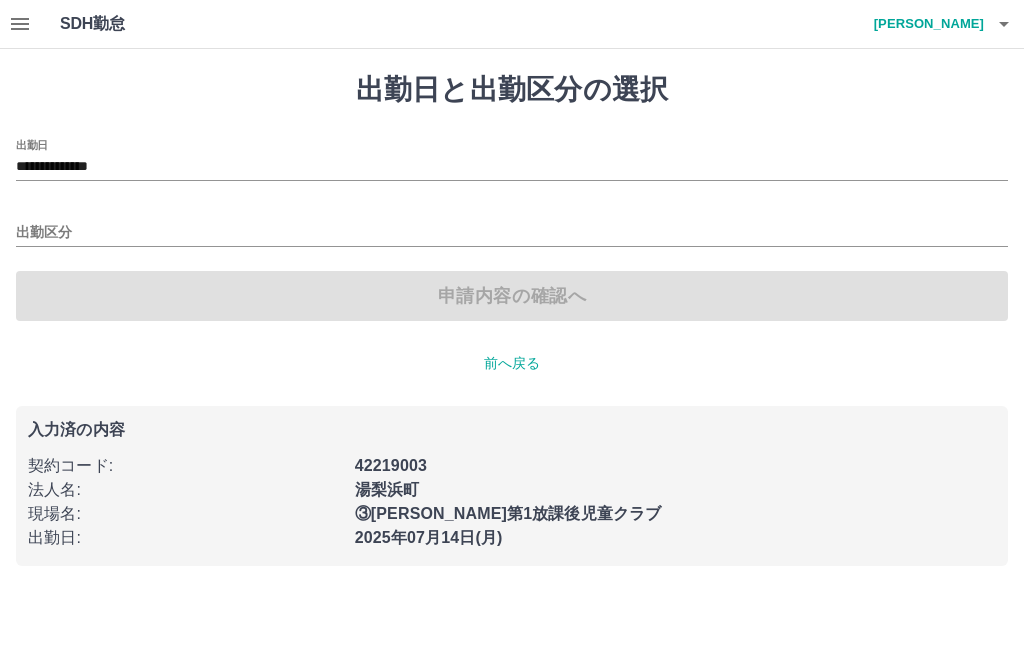 click on "出勤区分" at bounding box center [512, 226] 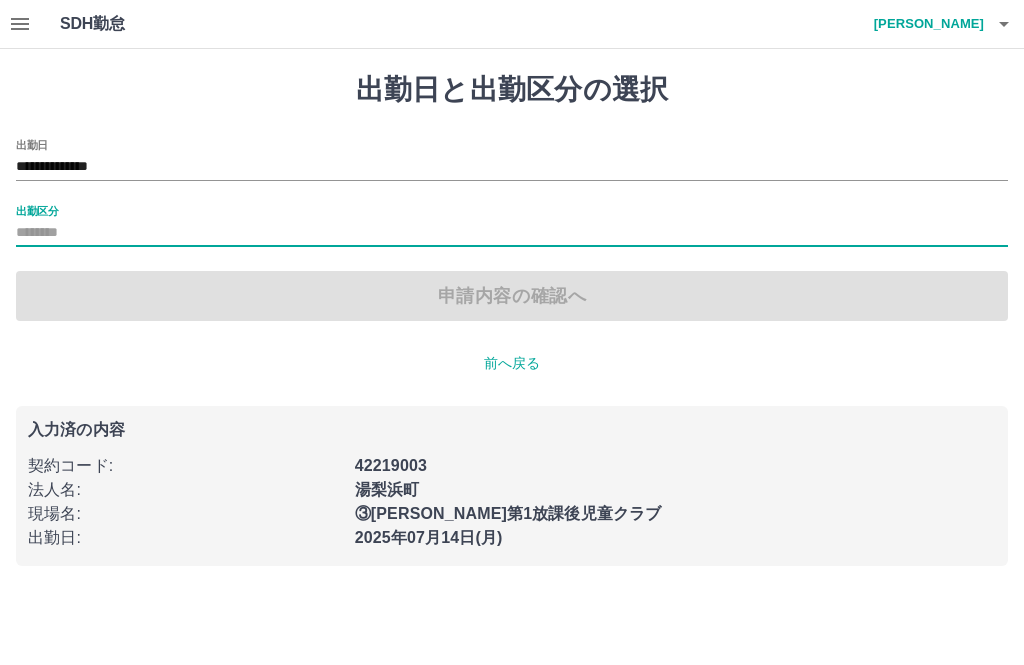 click on "出勤区分" at bounding box center (37, 210) 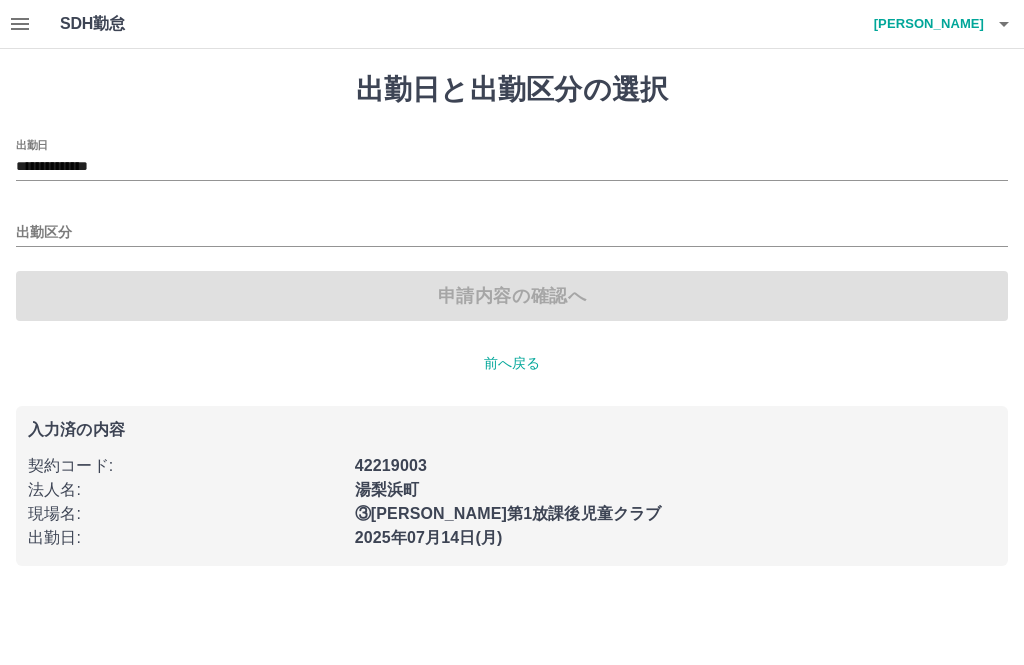 click on "申請内容の確認へ" at bounding box center (512, 296) 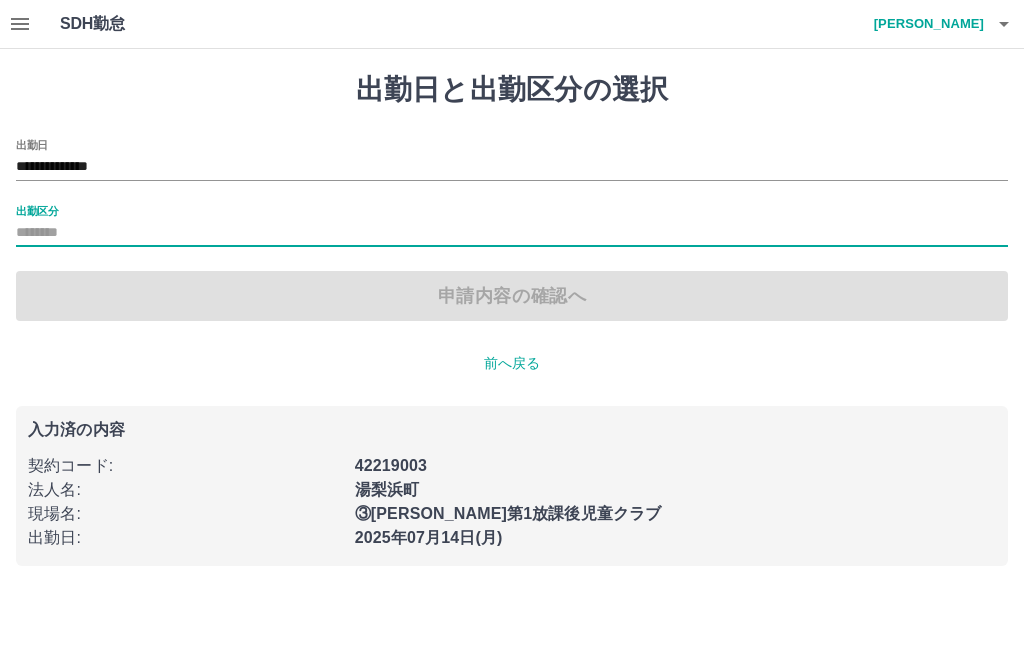 click on "申請内容の確認へ" at bounding box center (512, 296) 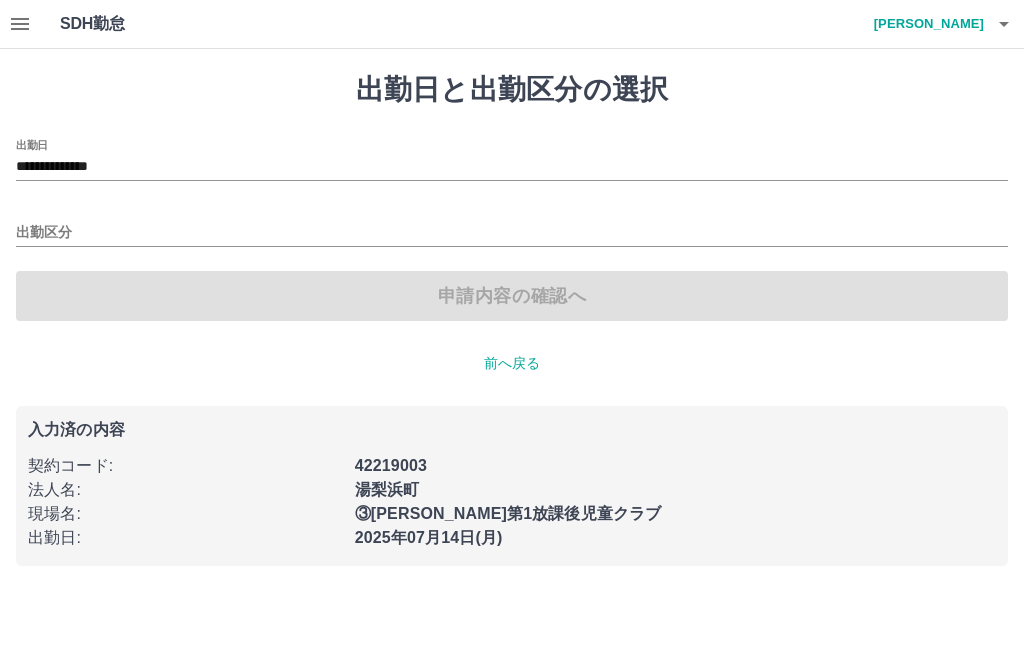 click on "出勤区分" at bounding box center (512, 233) 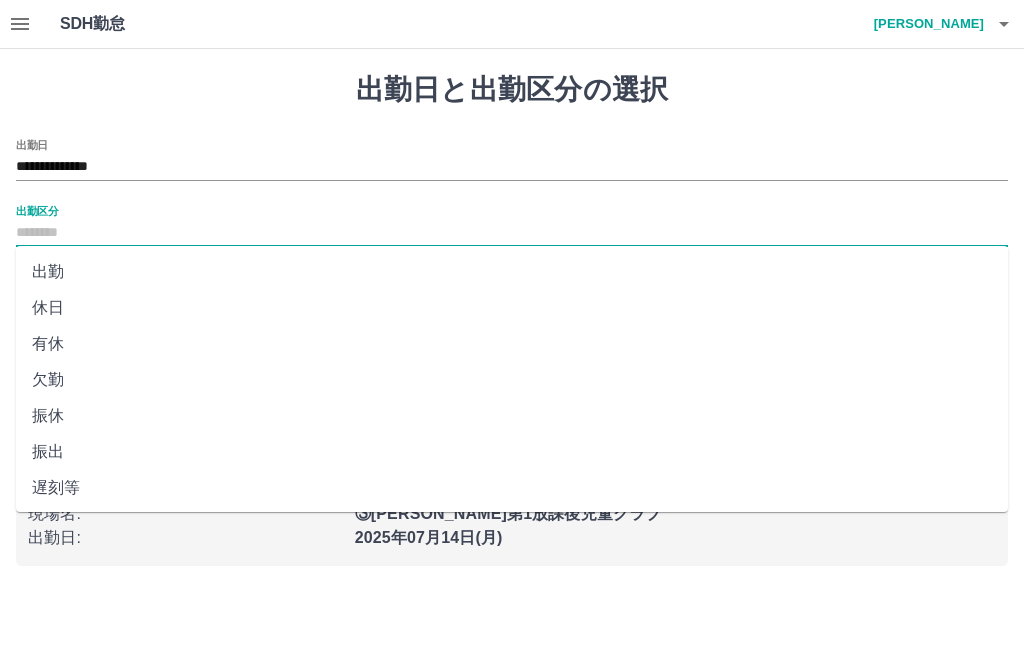 click on "出勤" at bounding box center [512, 272] 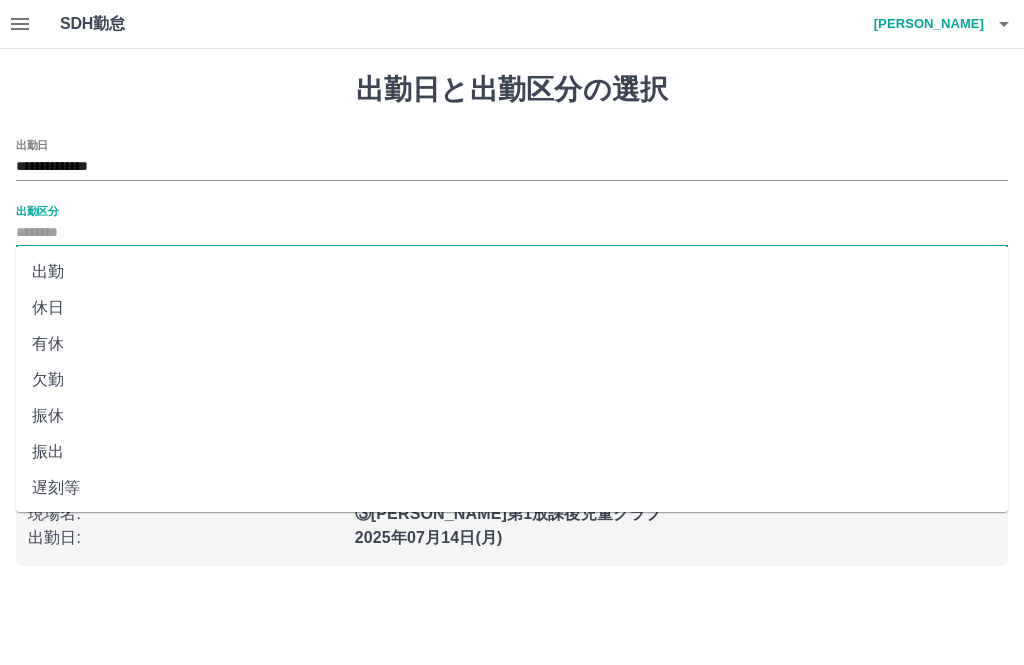 type on "**" 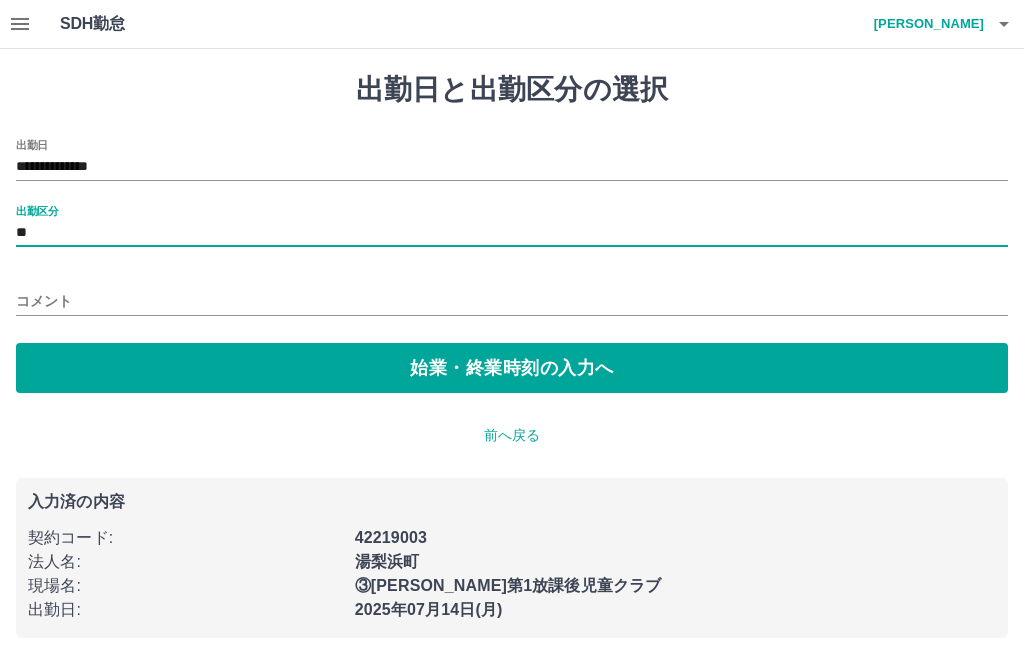 click on "始業・終業時刻の入力へ" at bounding box center [512, 368] 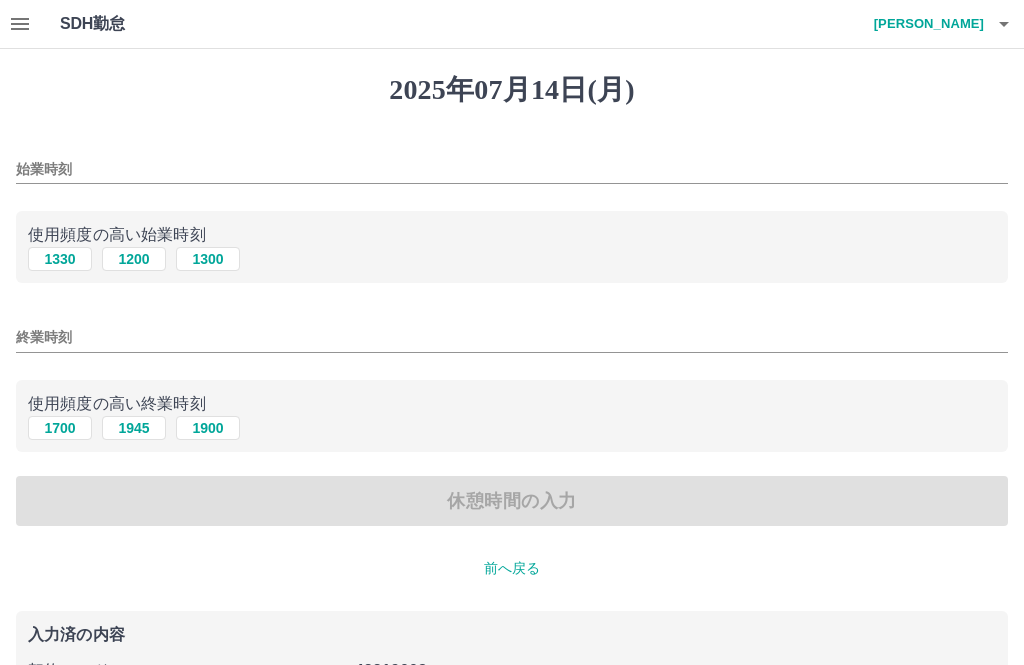 click on "1330" at bounding box center [60, 259] 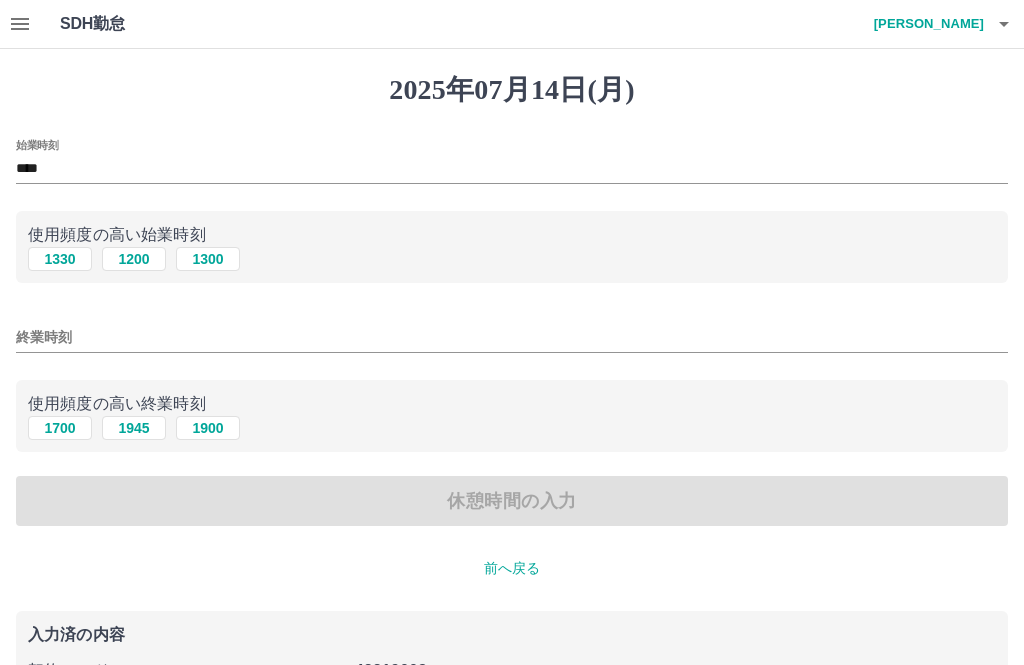 click on "終業時刻" at bounding box center [512, 337] 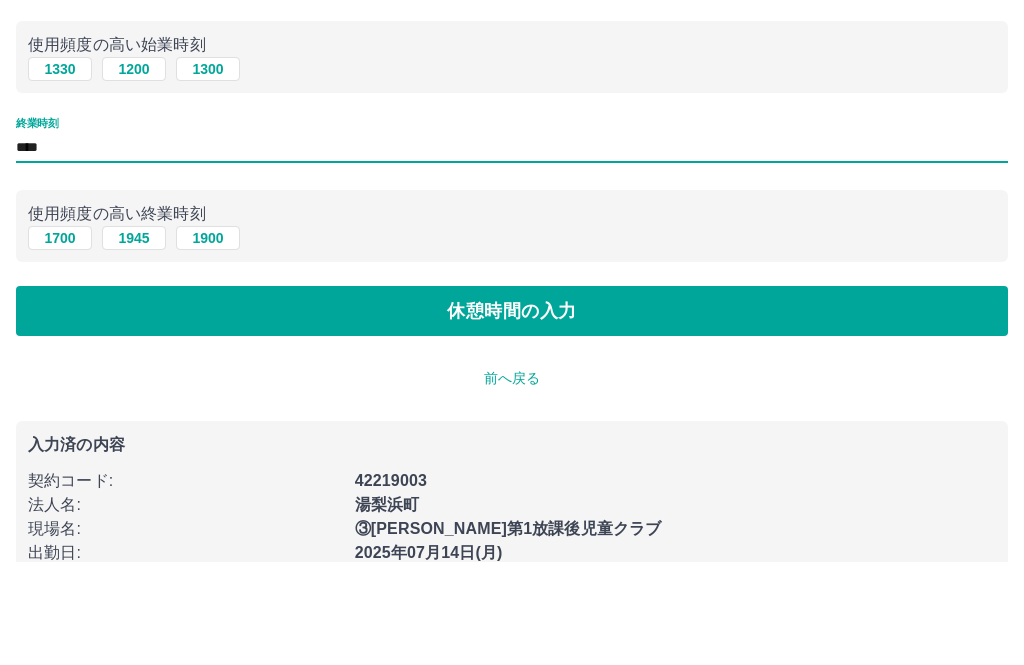 scroll, scrollTop: 104, scrollLeft: 0, axis: vertical 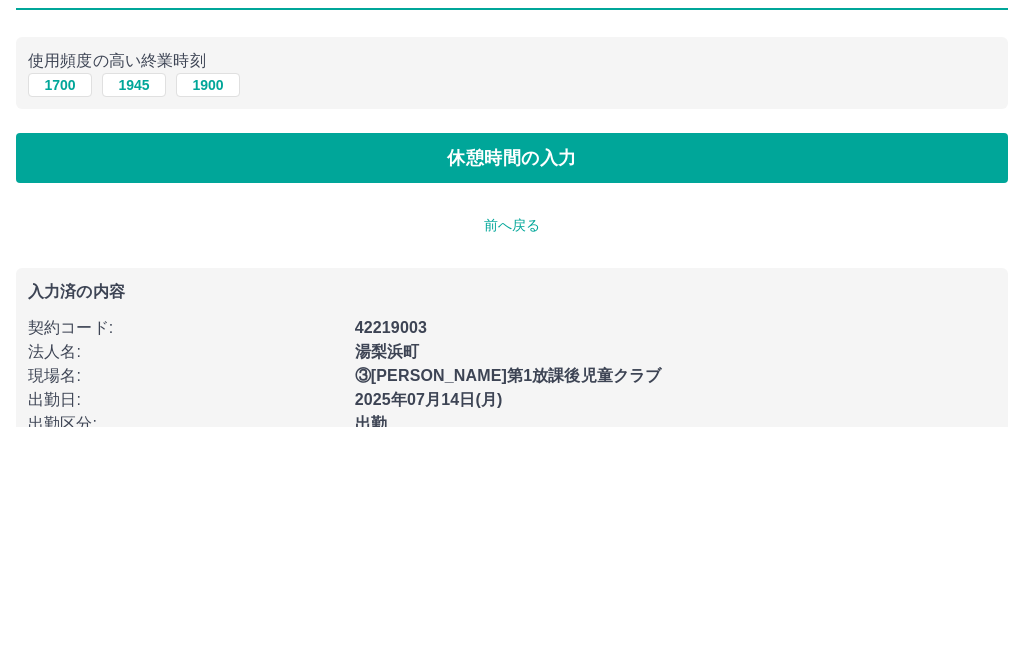 type on "****" 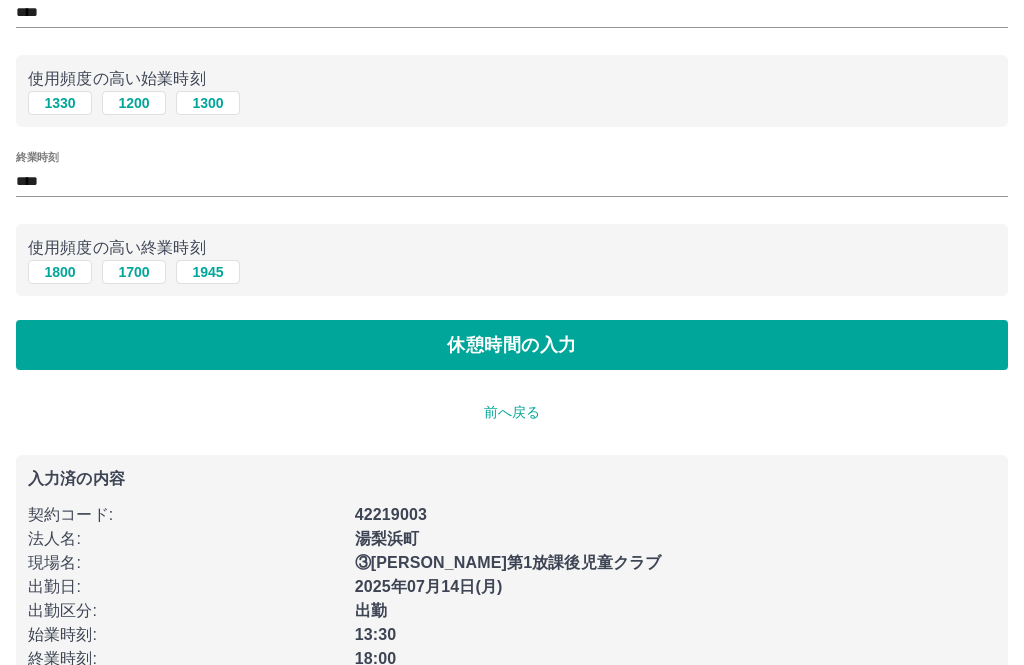 scroll, scrollTop: 34, scrollLeft: 0, axis: vertical 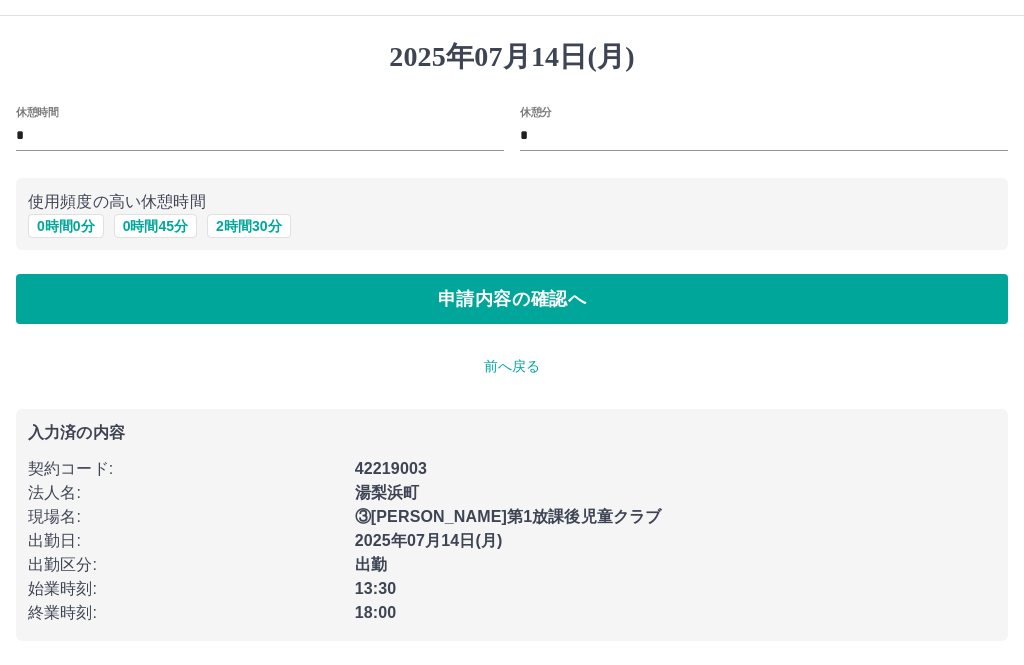 click on "申請内容の確認へ" at bounding box center [512, 299] 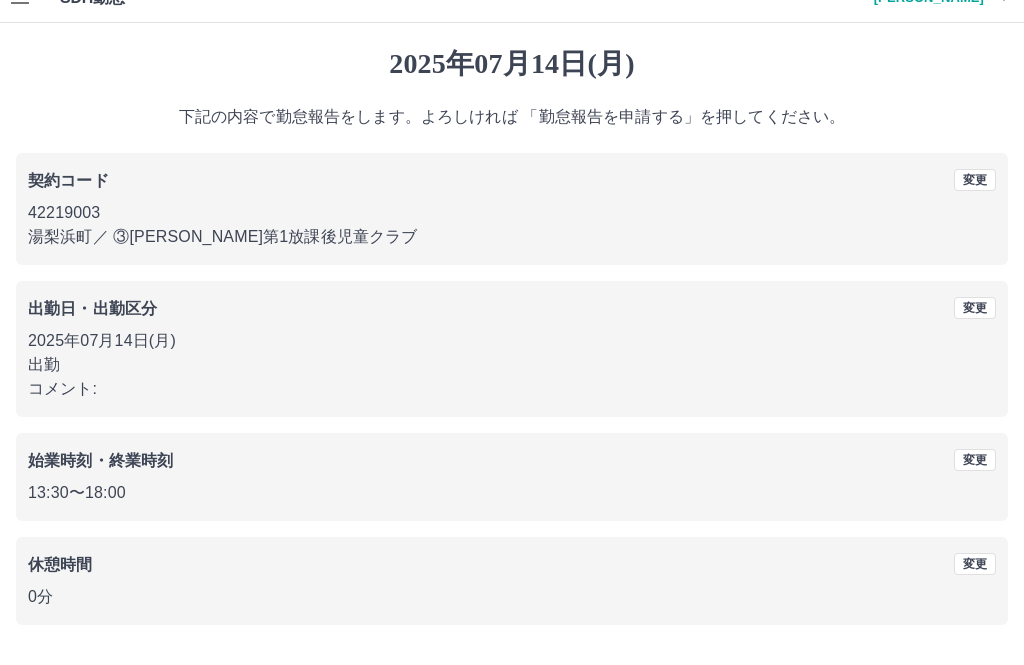 scroll, scrollTop: 19, scrollLeft: 0, axis: vertical 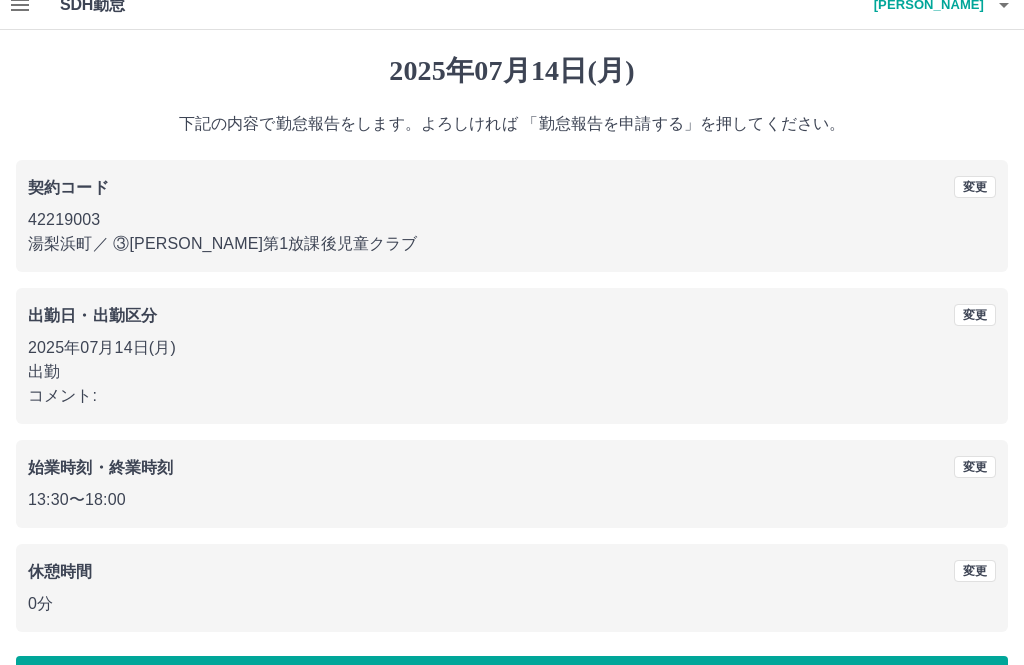click on "勤怠報告を申請する" at bounding box center [512, 681] 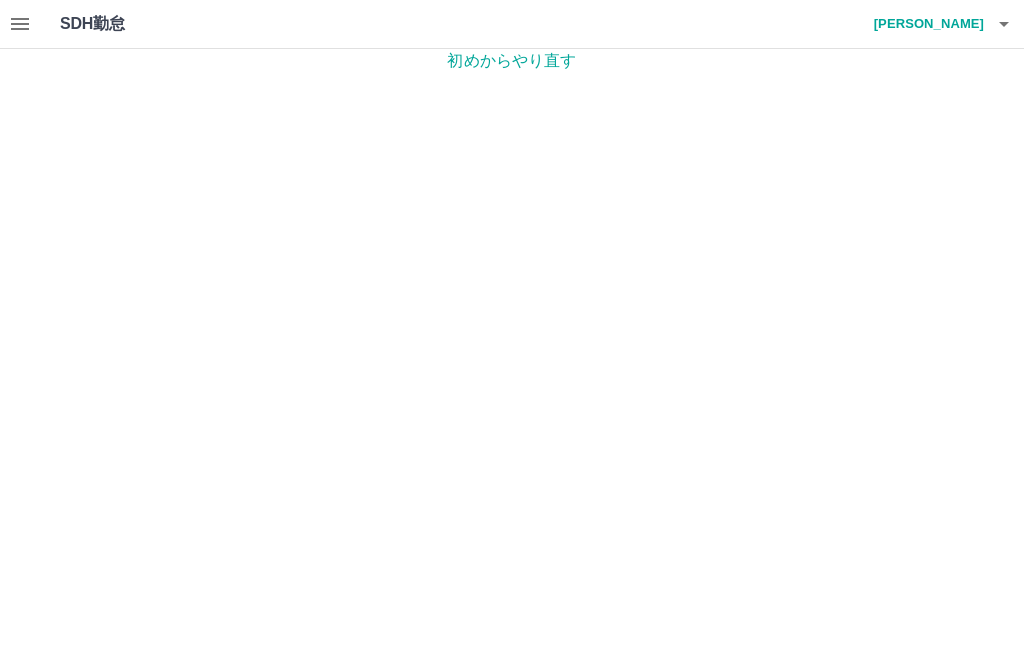 scroll, scrollTop: 0, scrollLeft: 0, axis: both 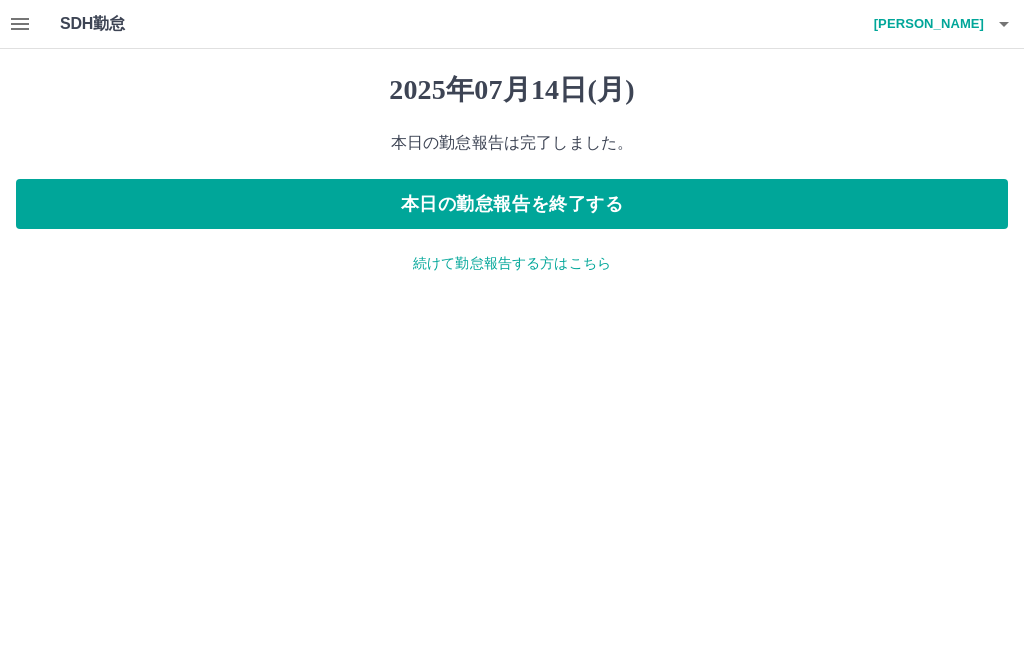 click on "本日の勤怠報告を終了する" at bounding box center [512, 204] 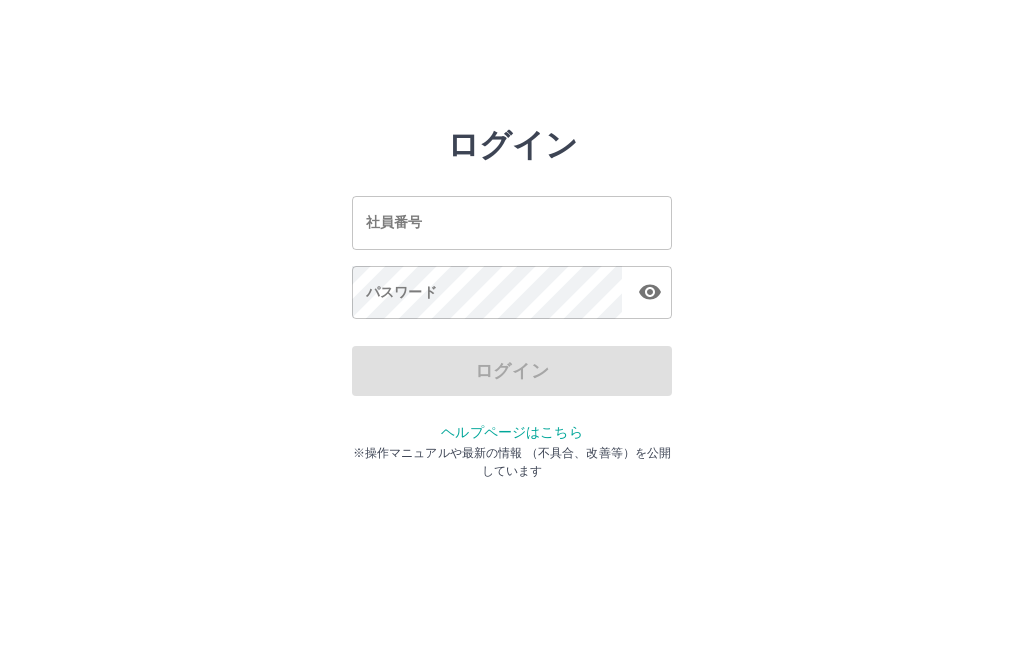 scroll, scrollTop: 0, scrollLeft: 0, axis: both 